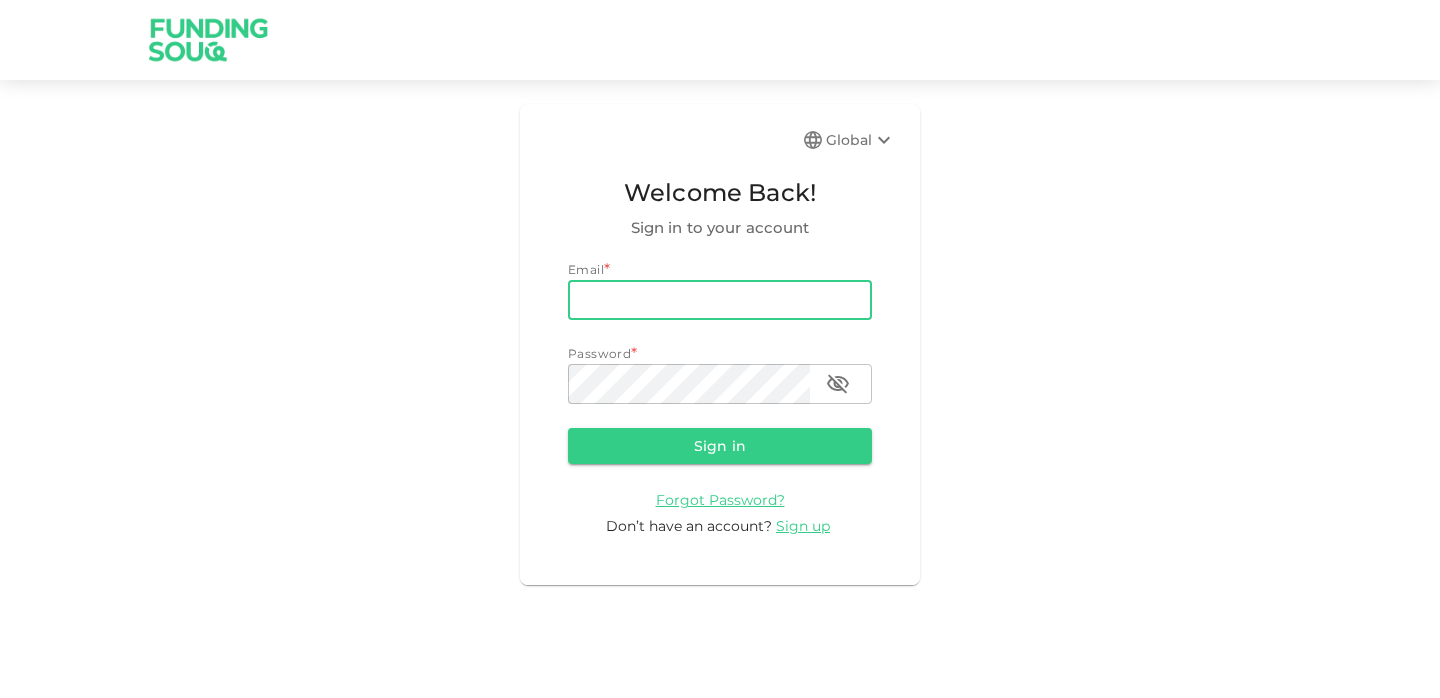 scroll, scrollTop: 0, scrollLeft: 0, axis: both 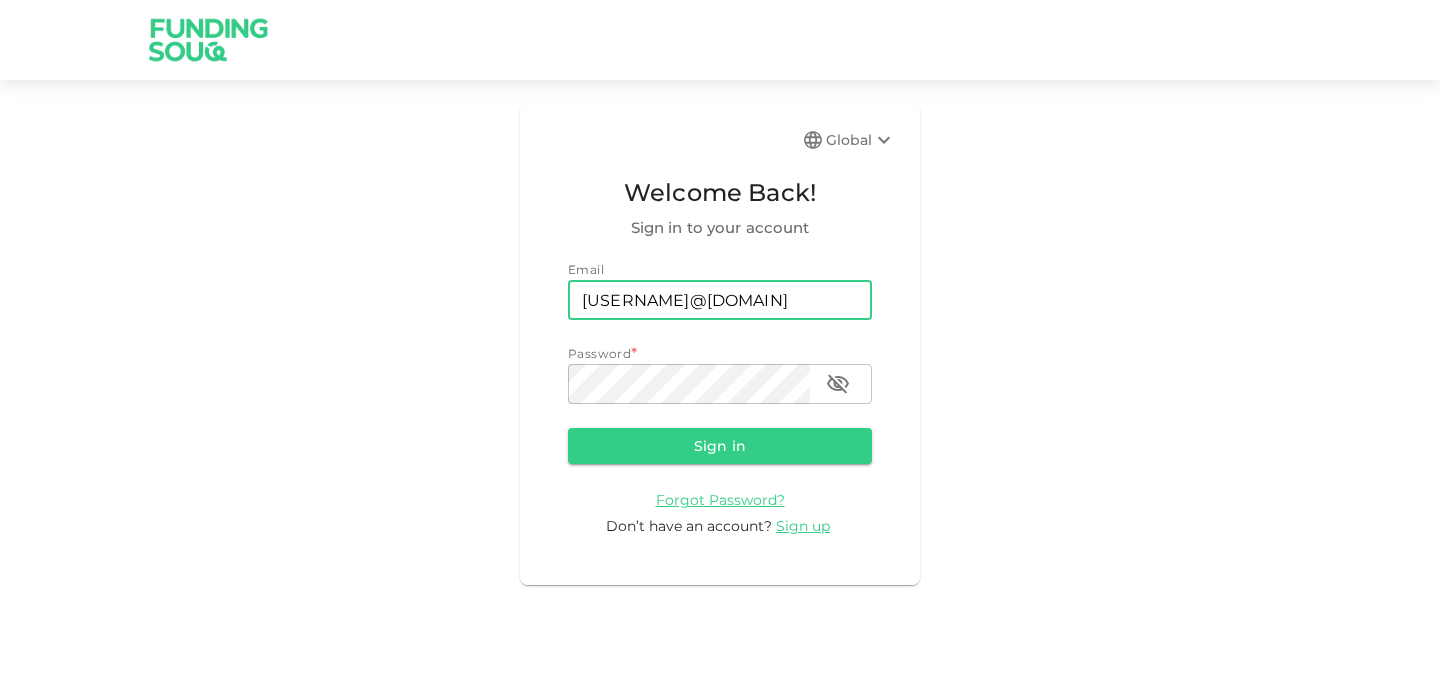 type on "[USERNAME]@[DOMAIN]" 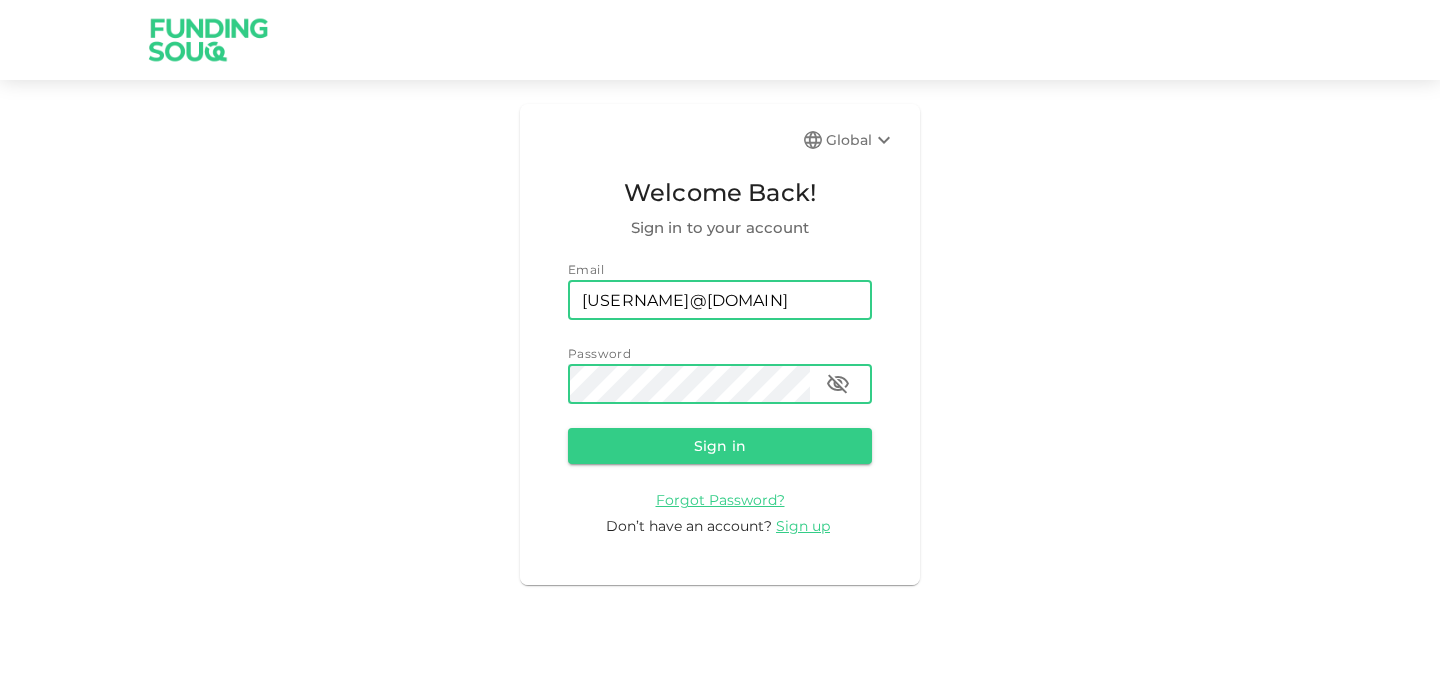 click on "Sign in" at bounding box center (720, 446) 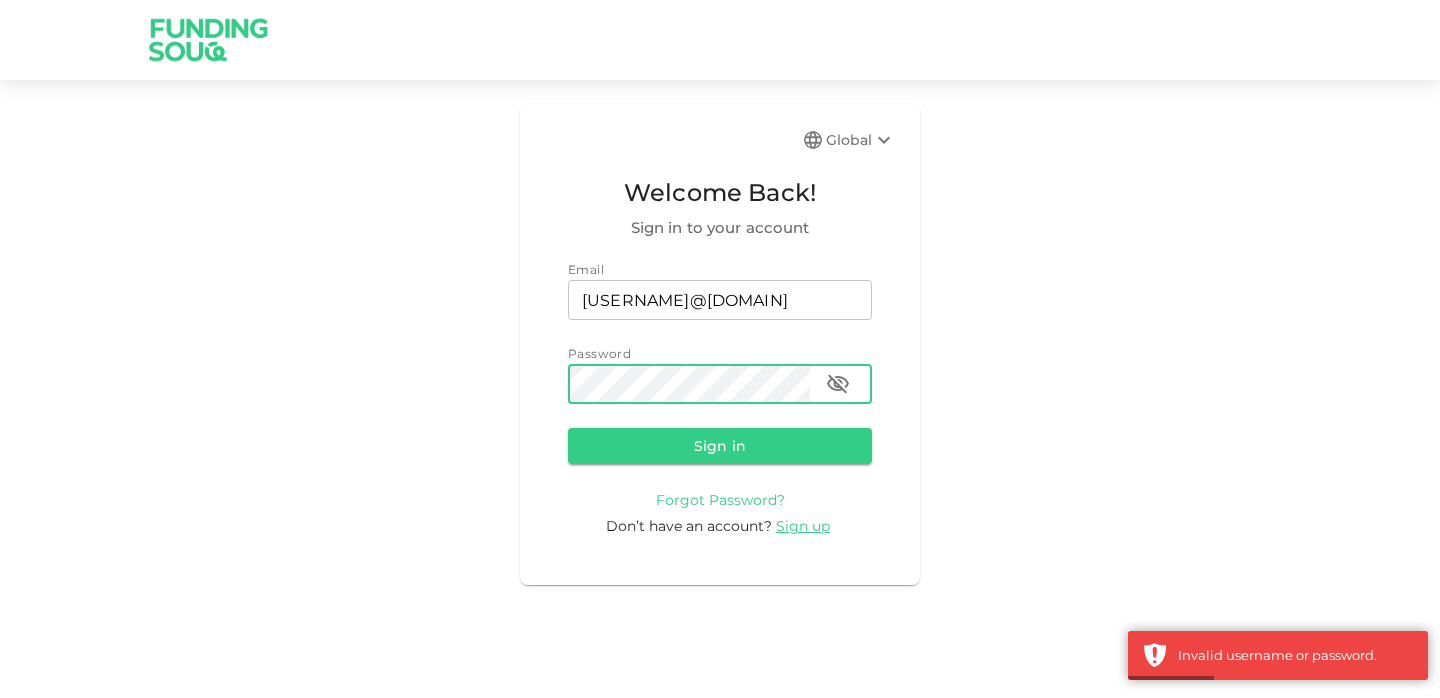 click on "Forgot Password?" at bounding box center (720, 500) 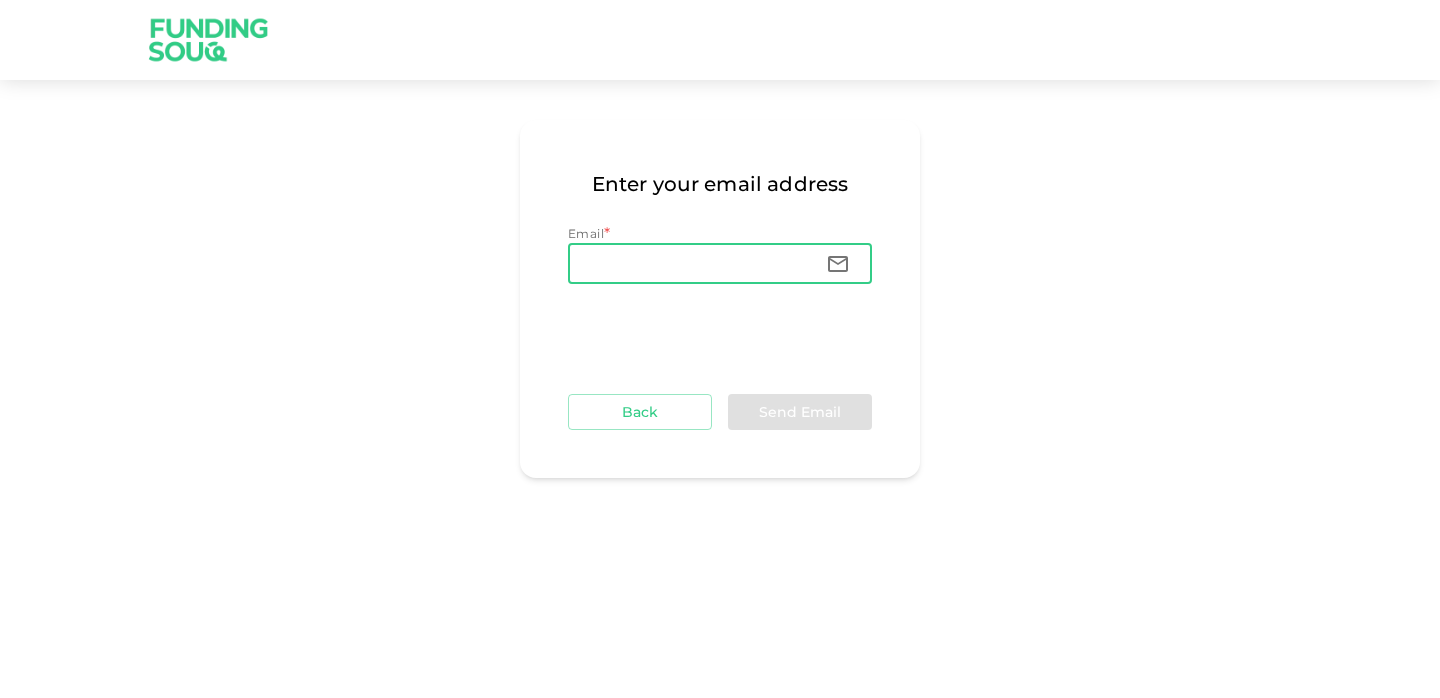 click on "Email" at bounding box center (689, 264) 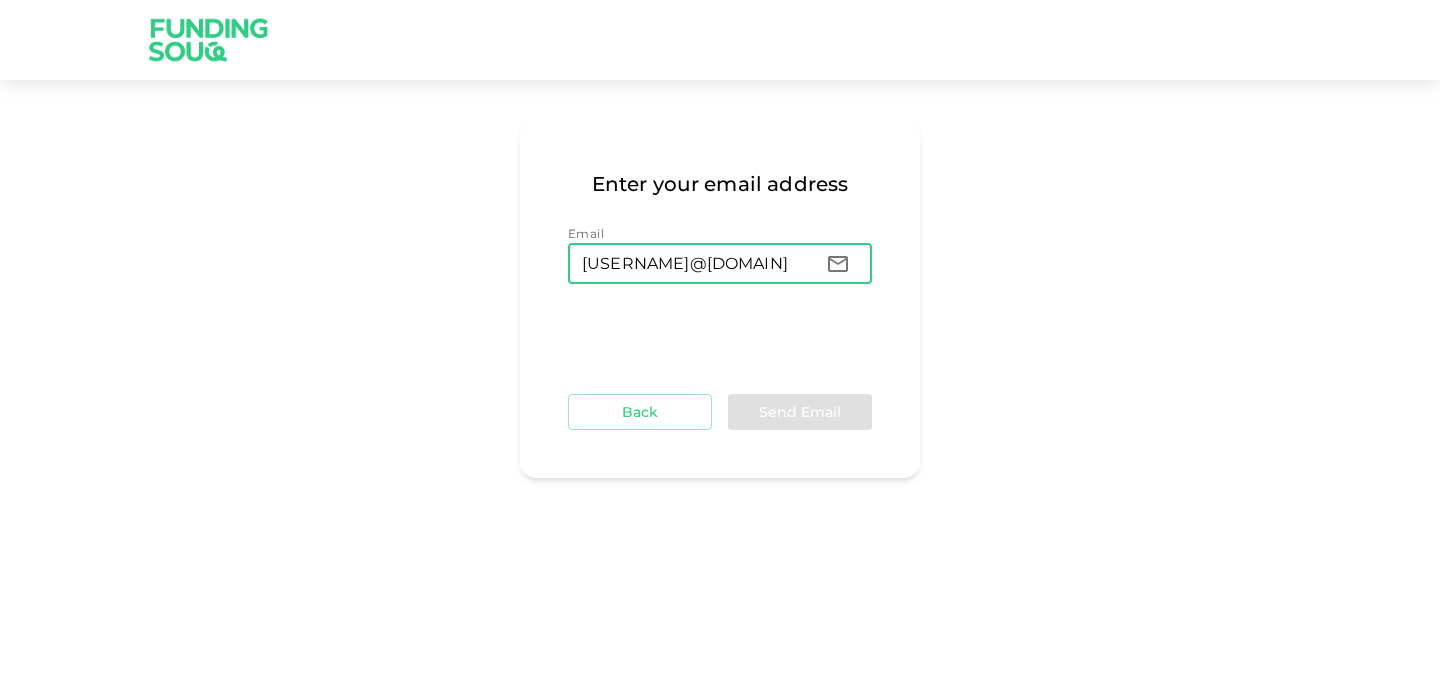 type on "[USERNAME]@[DOMAIN]" 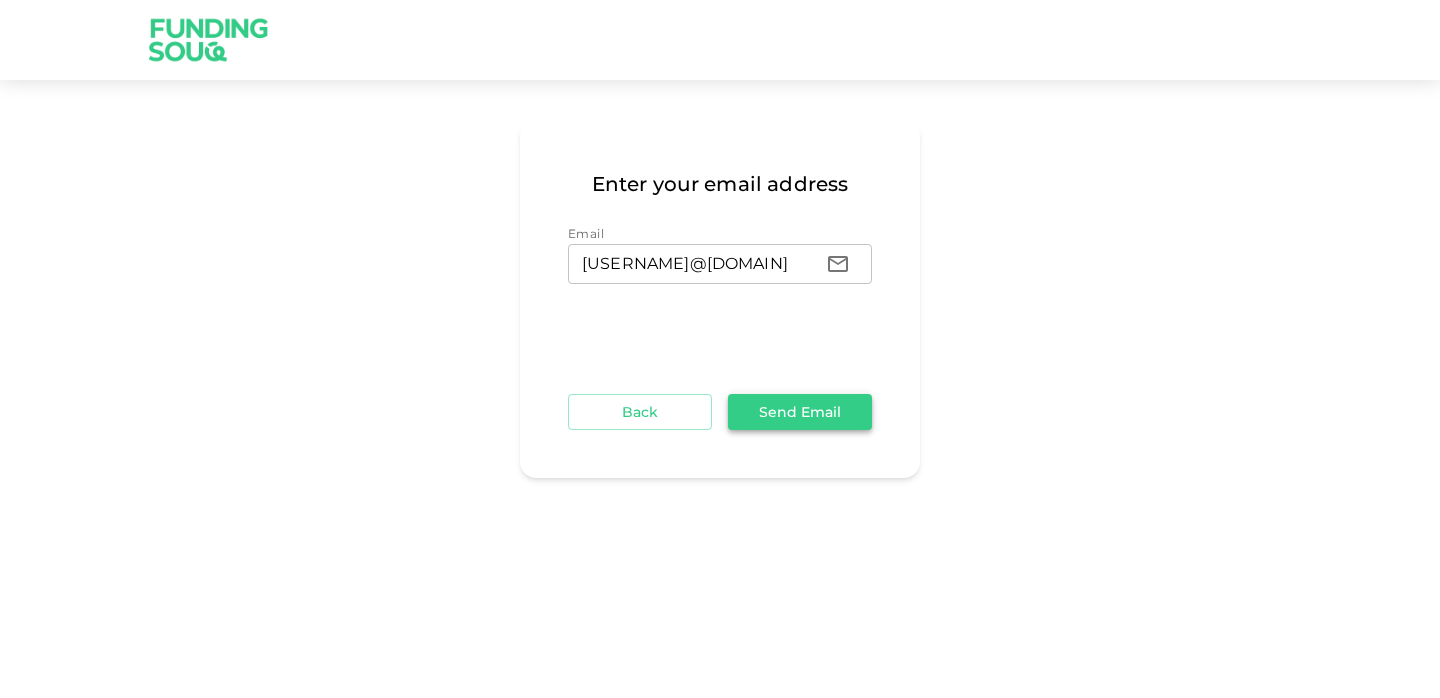 click on "Send Email" at bounding box center (800, 412) 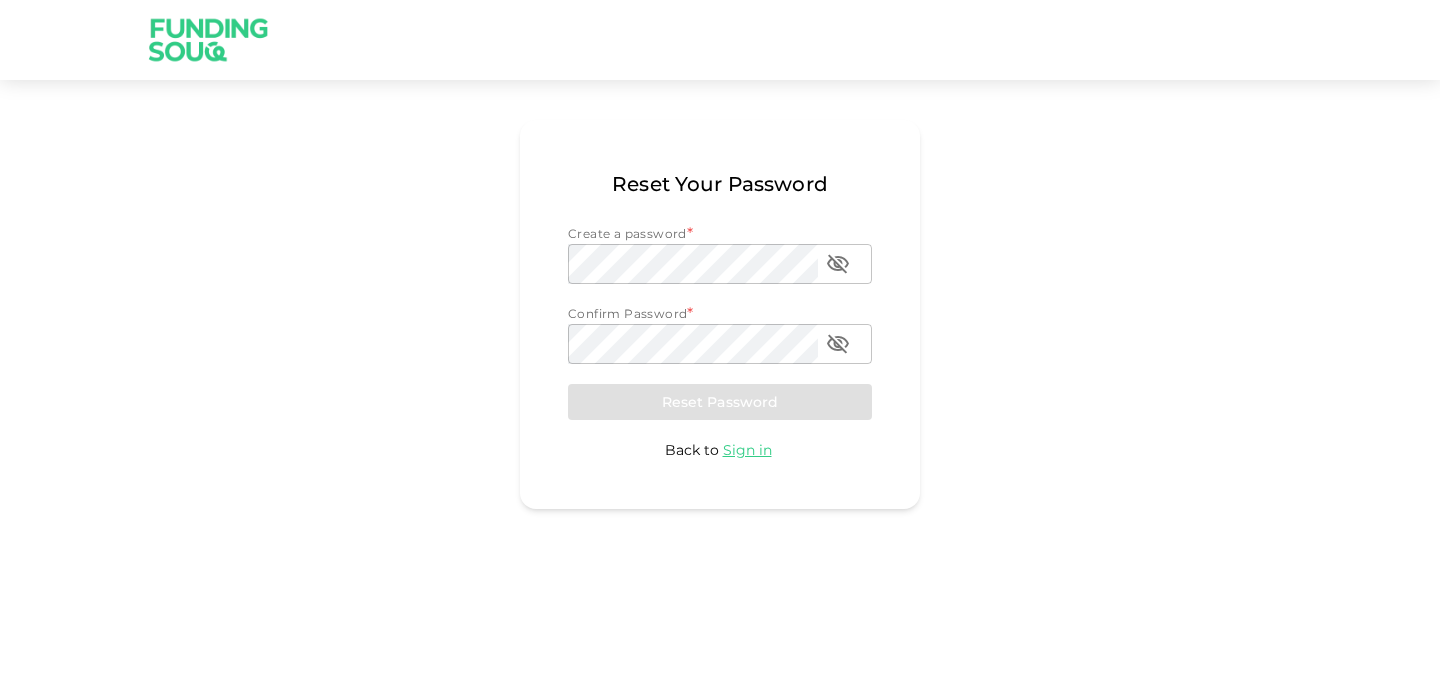 scroll, scrollTop: 0, scrollLeft: 0, axis: both 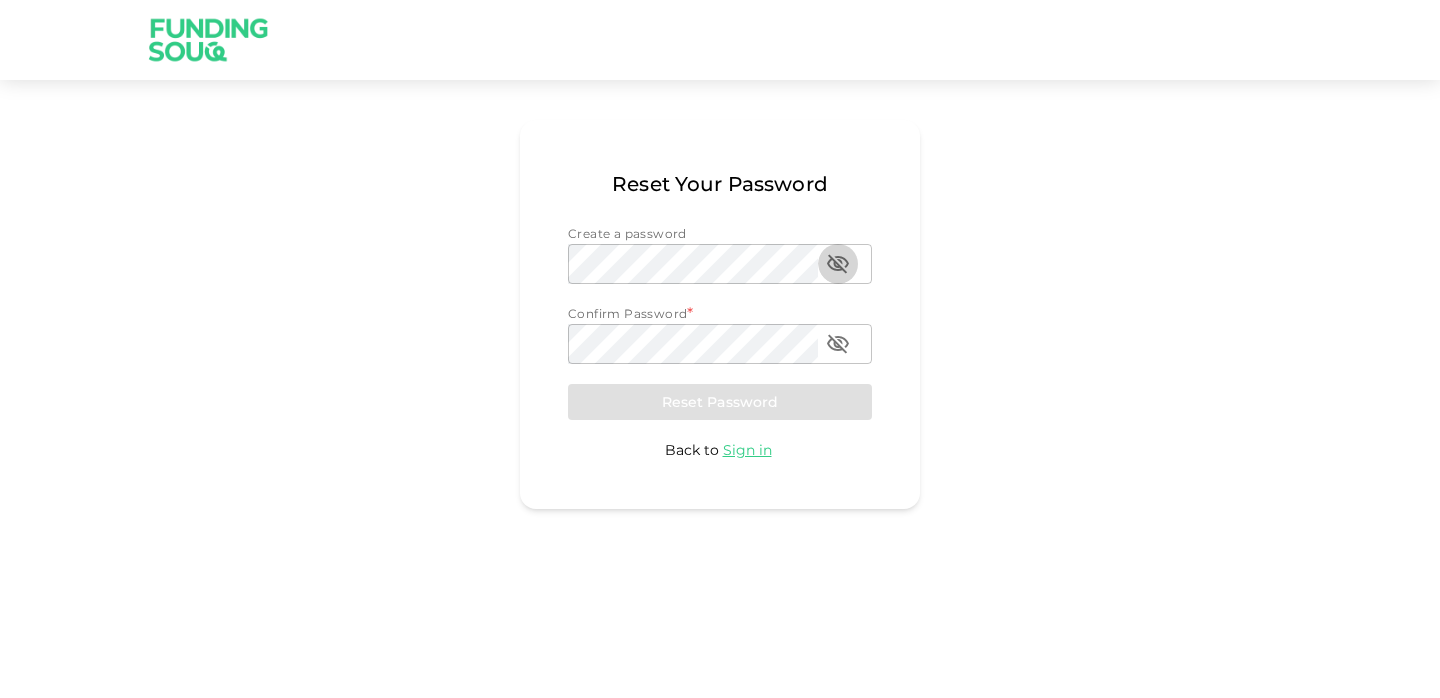 type 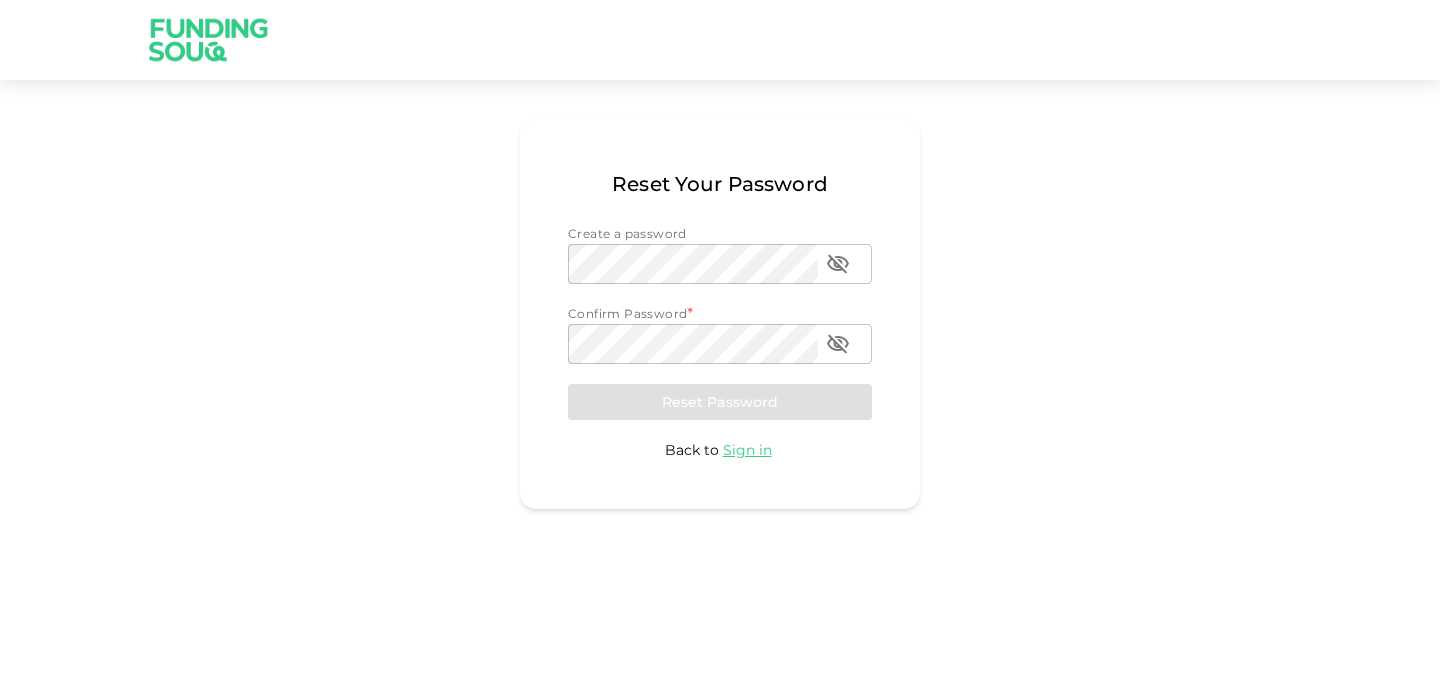 click on "Reset Your Password   Create a password Create a password Create a password   Confirm Password * Confirm Password Confirm Password Reset Password Back to Sign in" at bounding box center [720, 314] 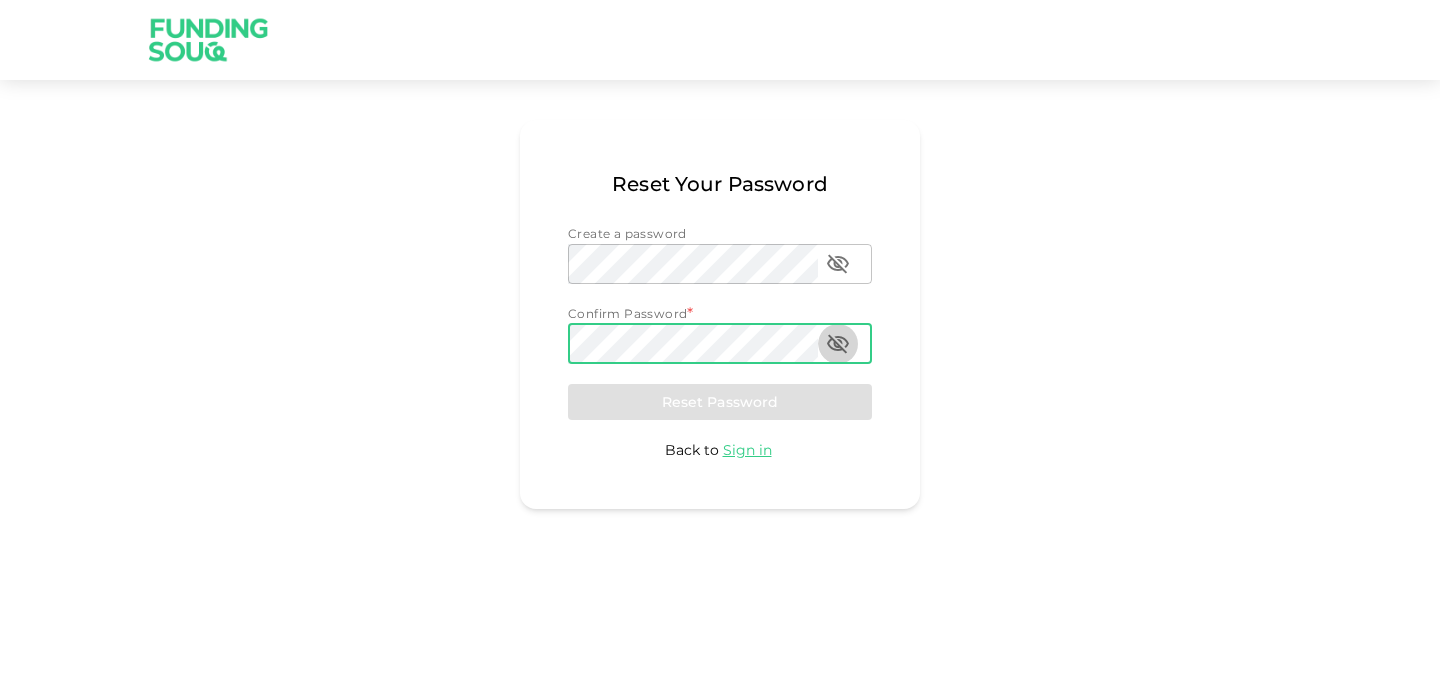 click 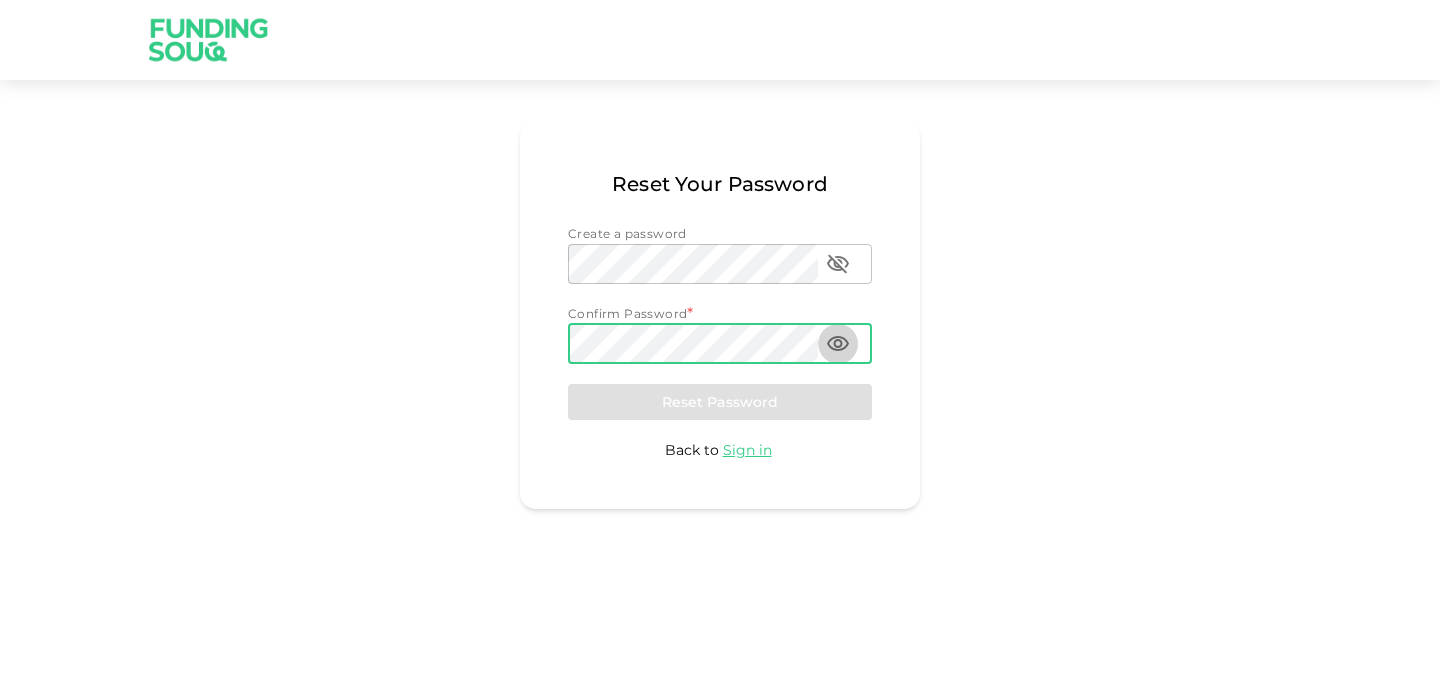 click 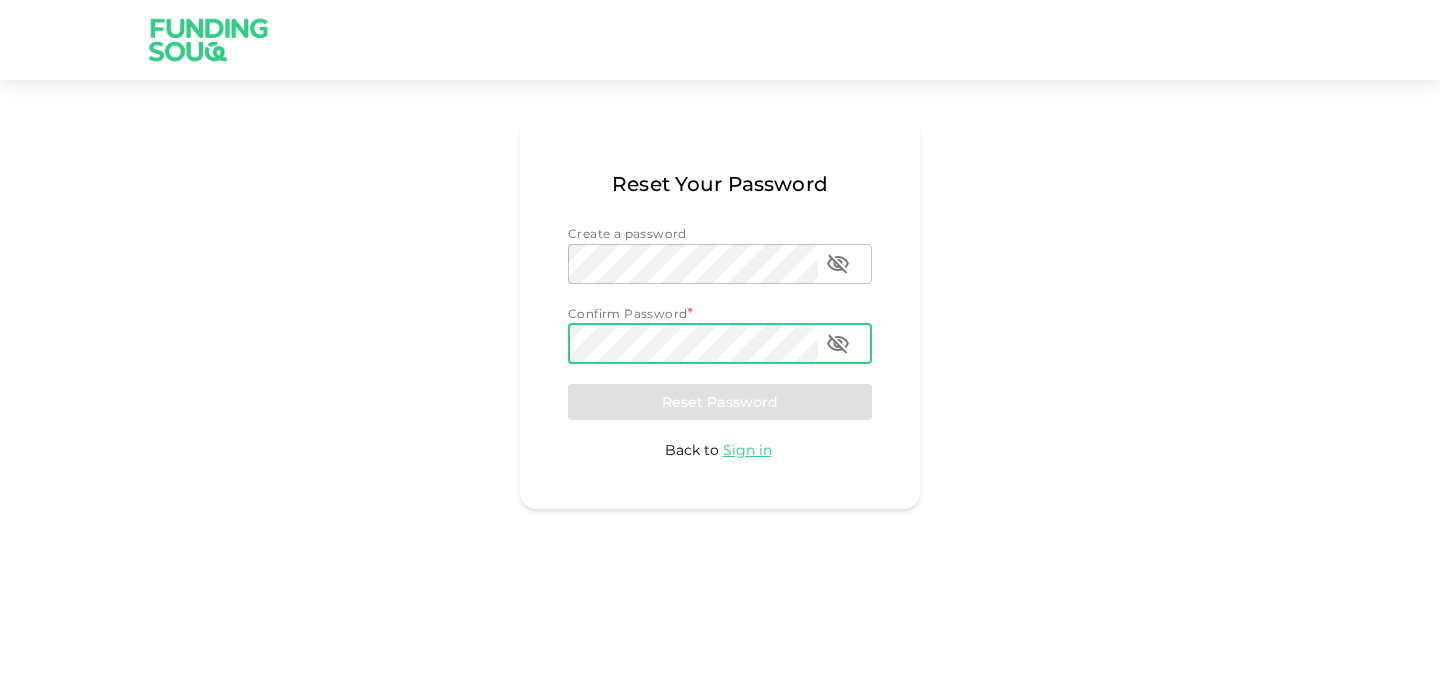 click on "Reset Your Password   Create a password Create a password Create a password   Confirm Password * Confirm Password Confirm Password Reset Password Back to Sign in" at bounding box center (720, 314) 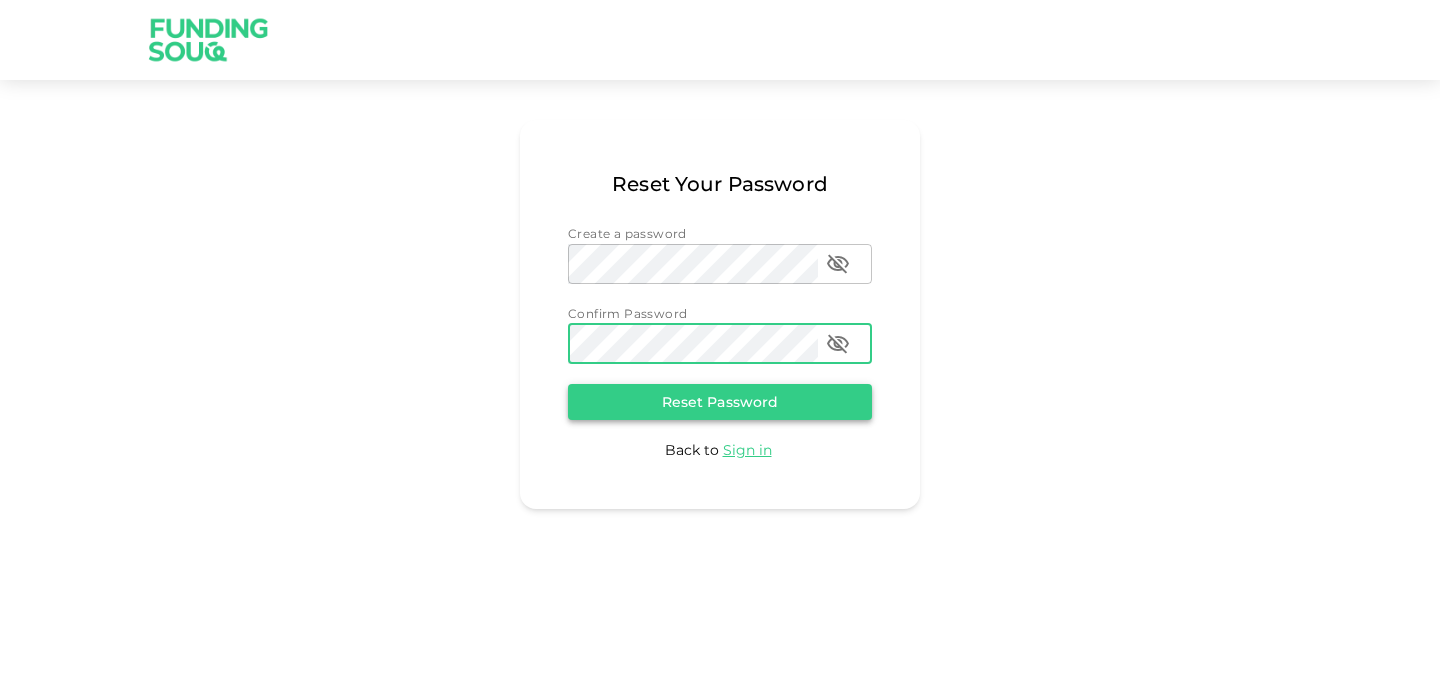 click on "Reset Password" at bounding box center [720, 402] 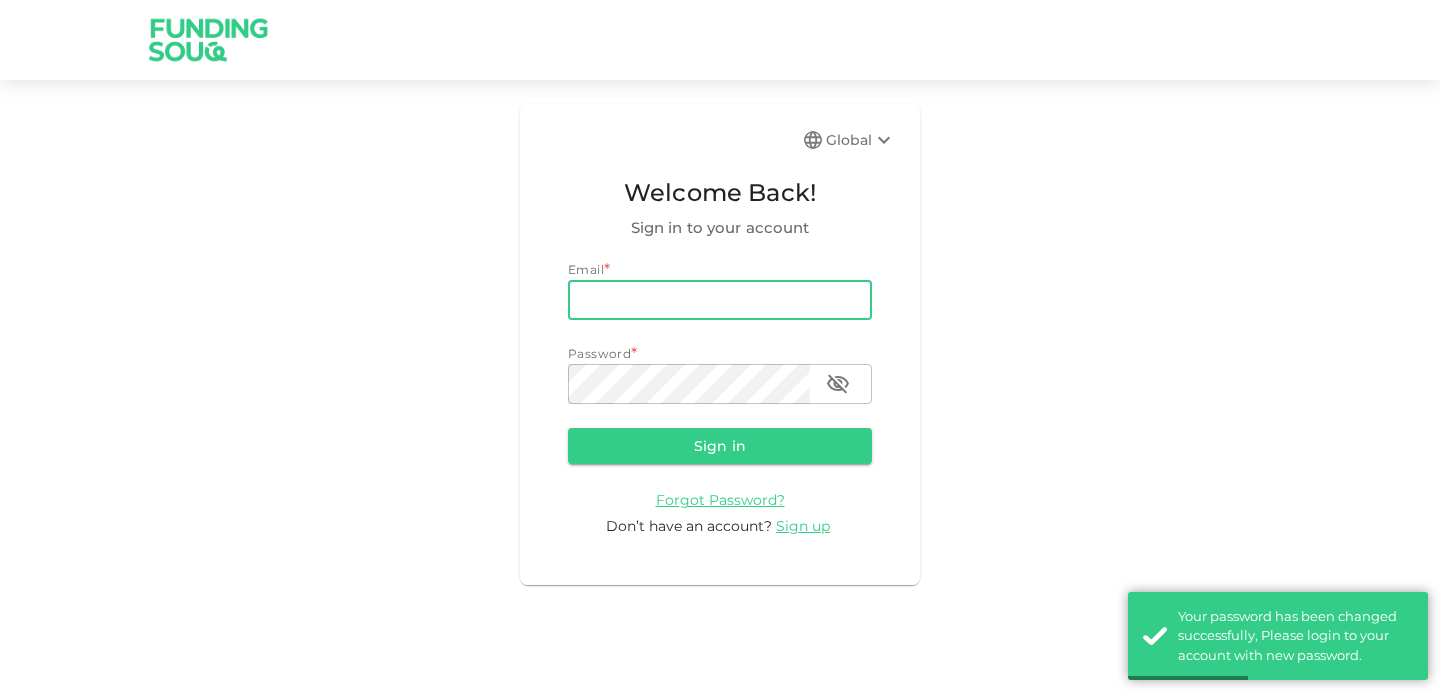 click on "email" at bounding box center (720, 300) 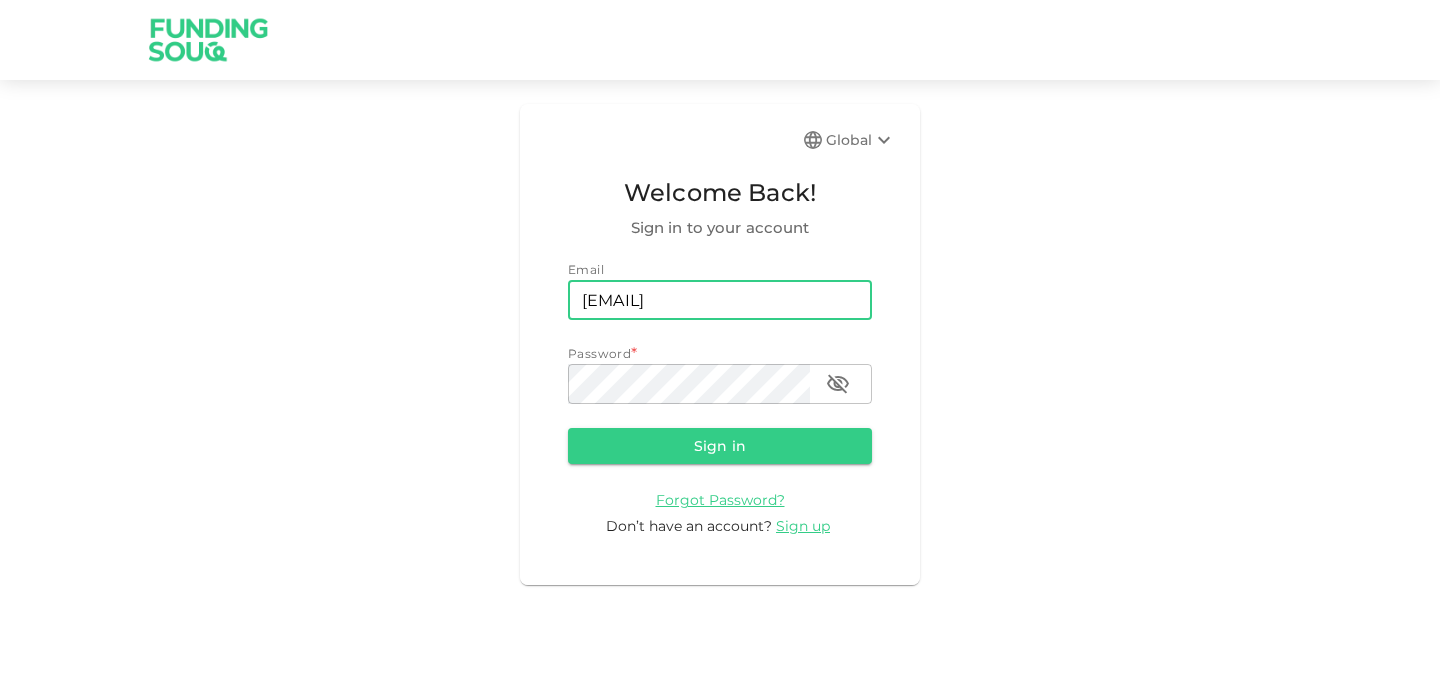 type on "[USERNAME]@[DOMAIN]" 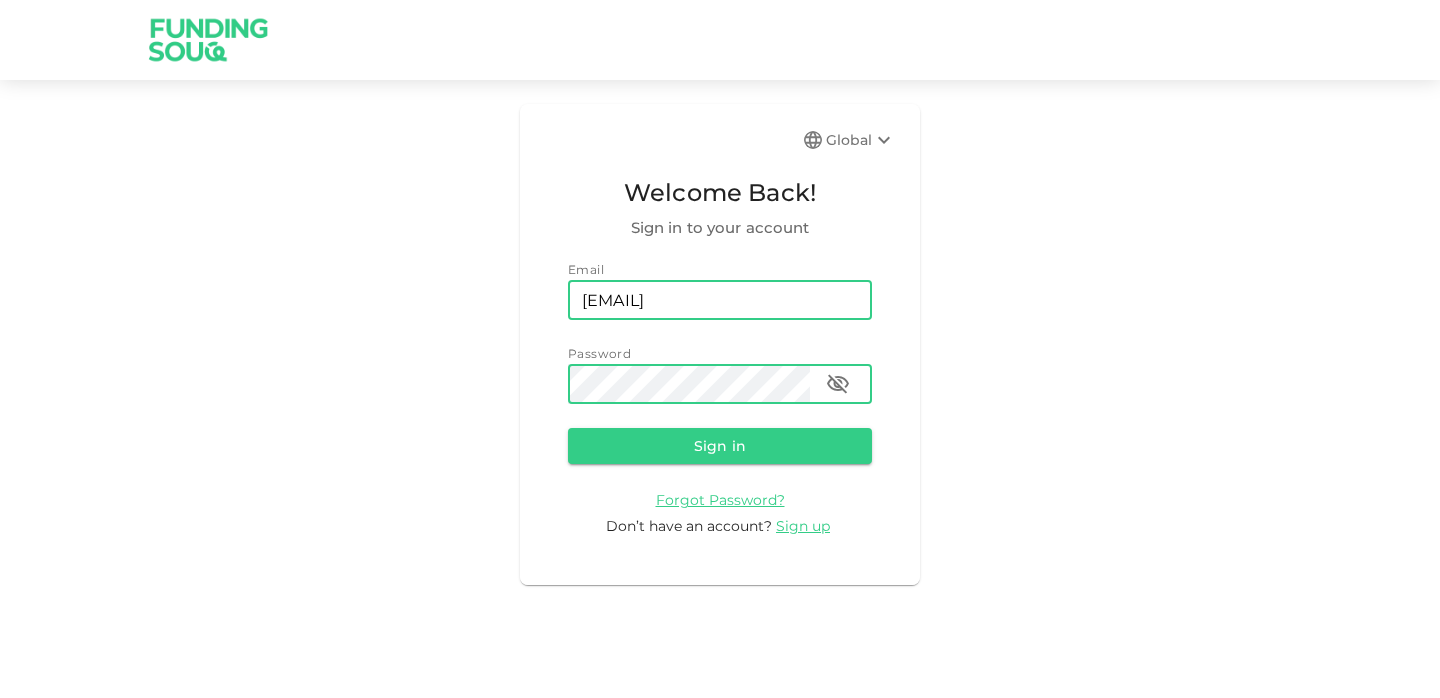 click on "Sign in" at bounding box center [720, 446] 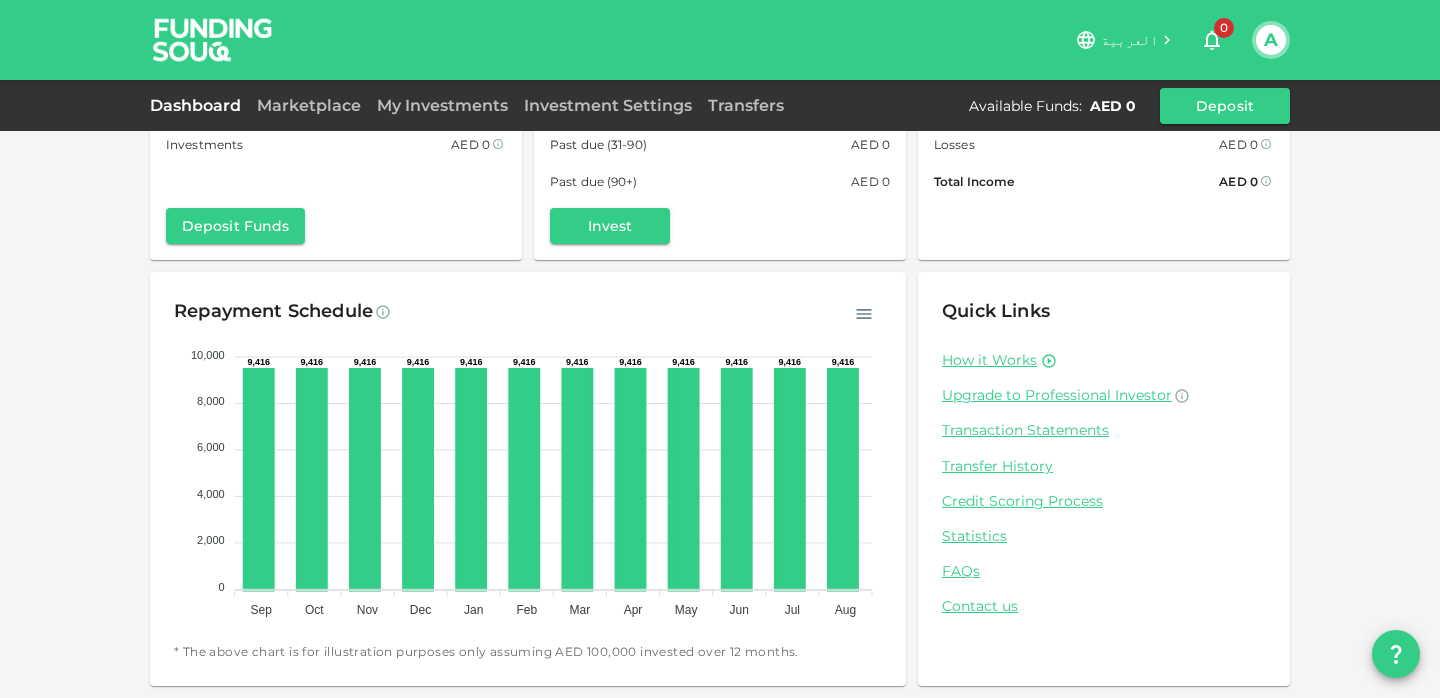 scroll, scrollTop: 0, scrollLeft: 0, axis: both 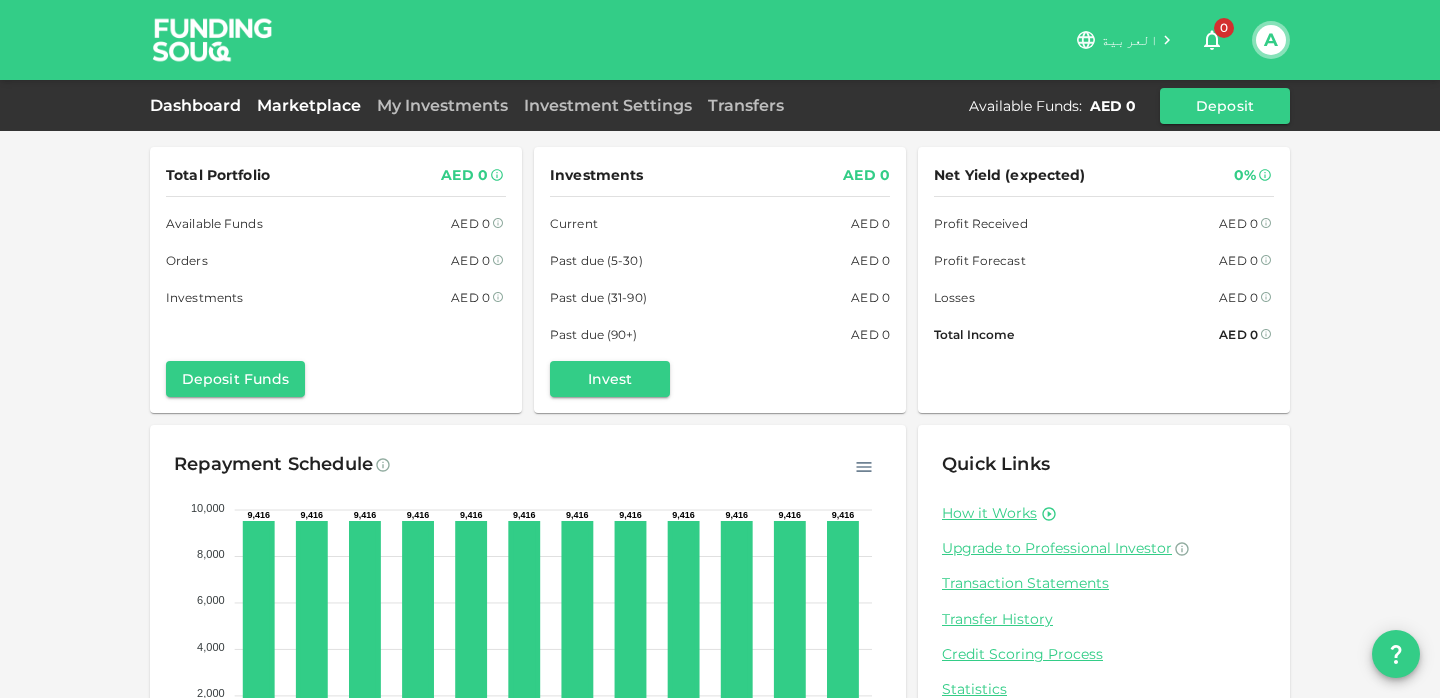 click on "Marketplace" at bounding box center [309, 105] 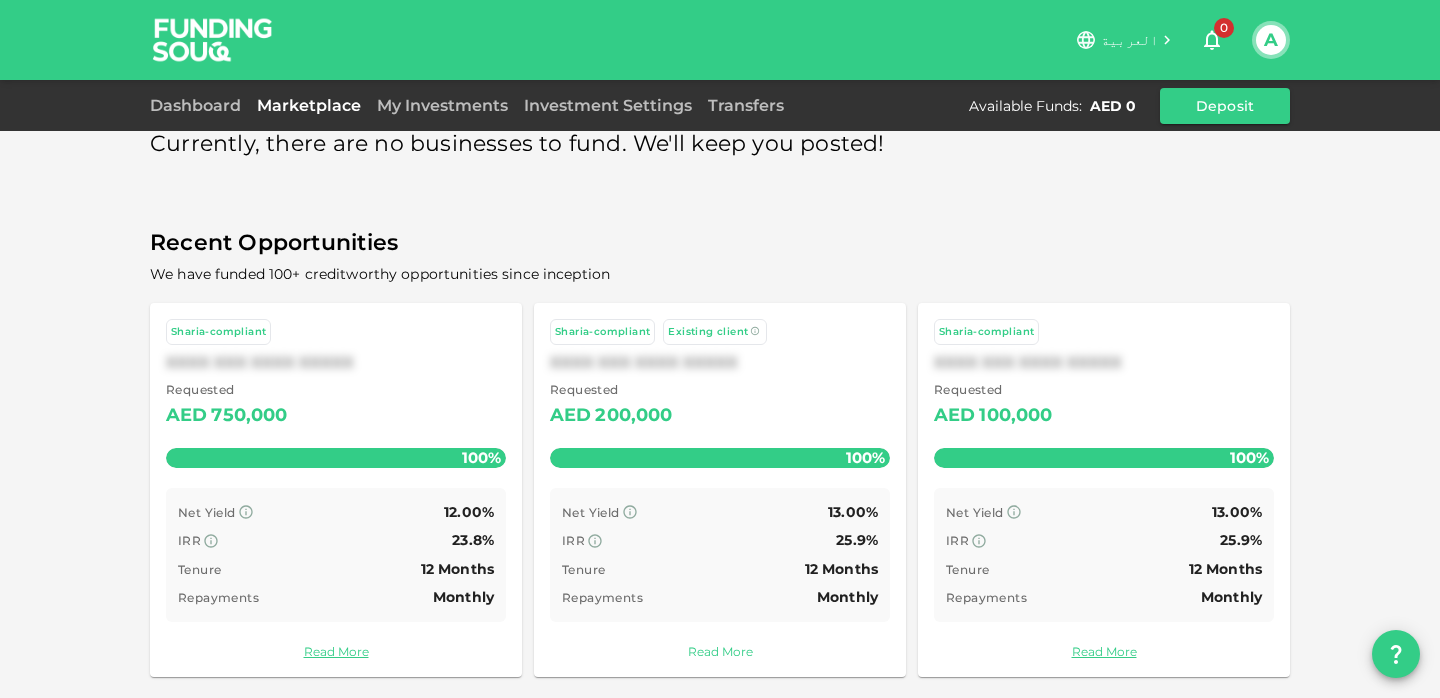 scroll, scrollTop: 42, scrollLeft: 0, axis: vertical 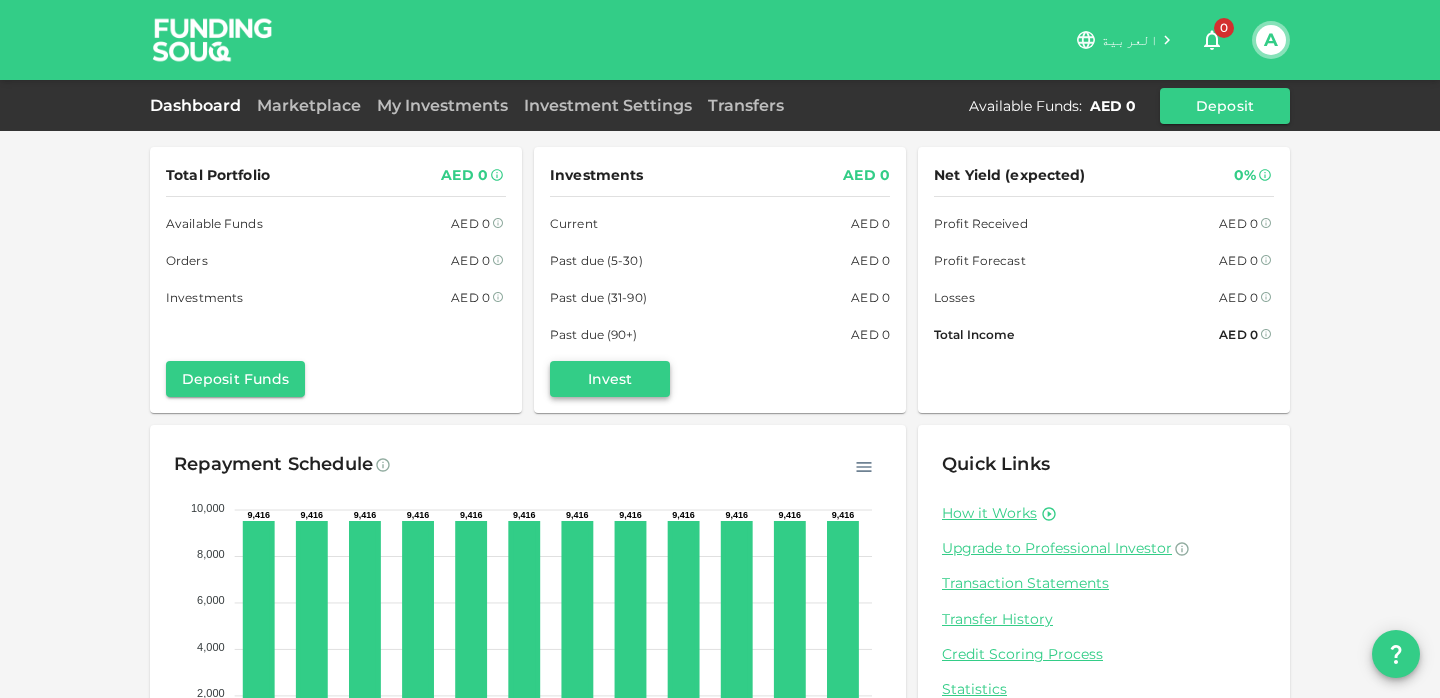 click on "Invest" at bounding box center [610, 379] 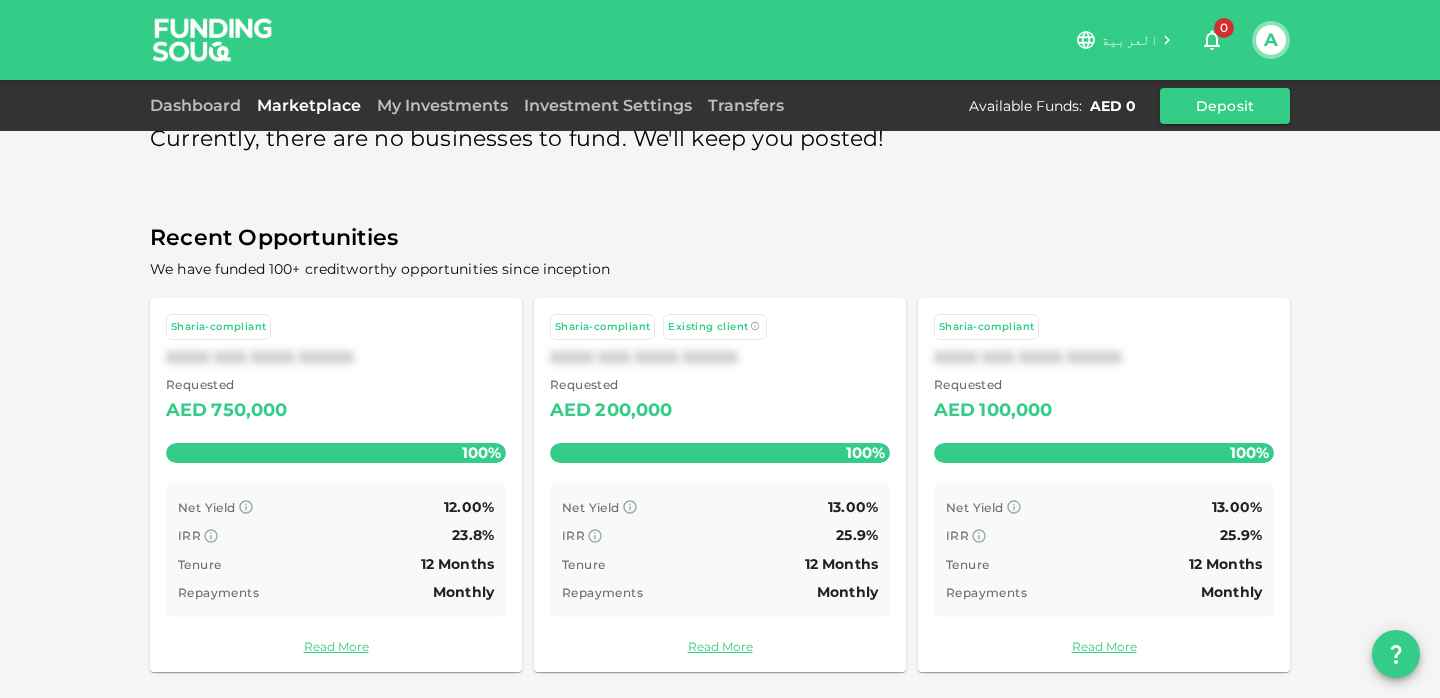 scroll, scrollTop: 42, scrollLeft: 0, axis: vertical 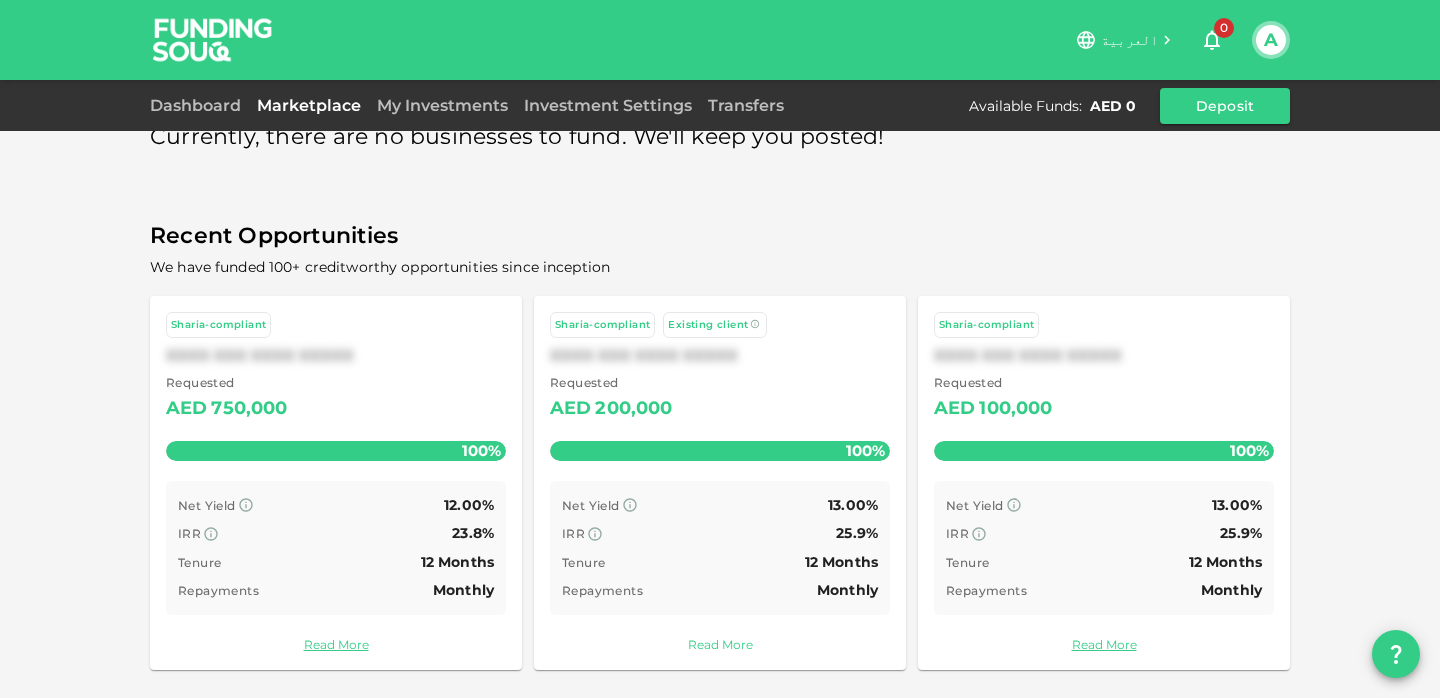 click on "Read More" at bounding box center [720, 644] 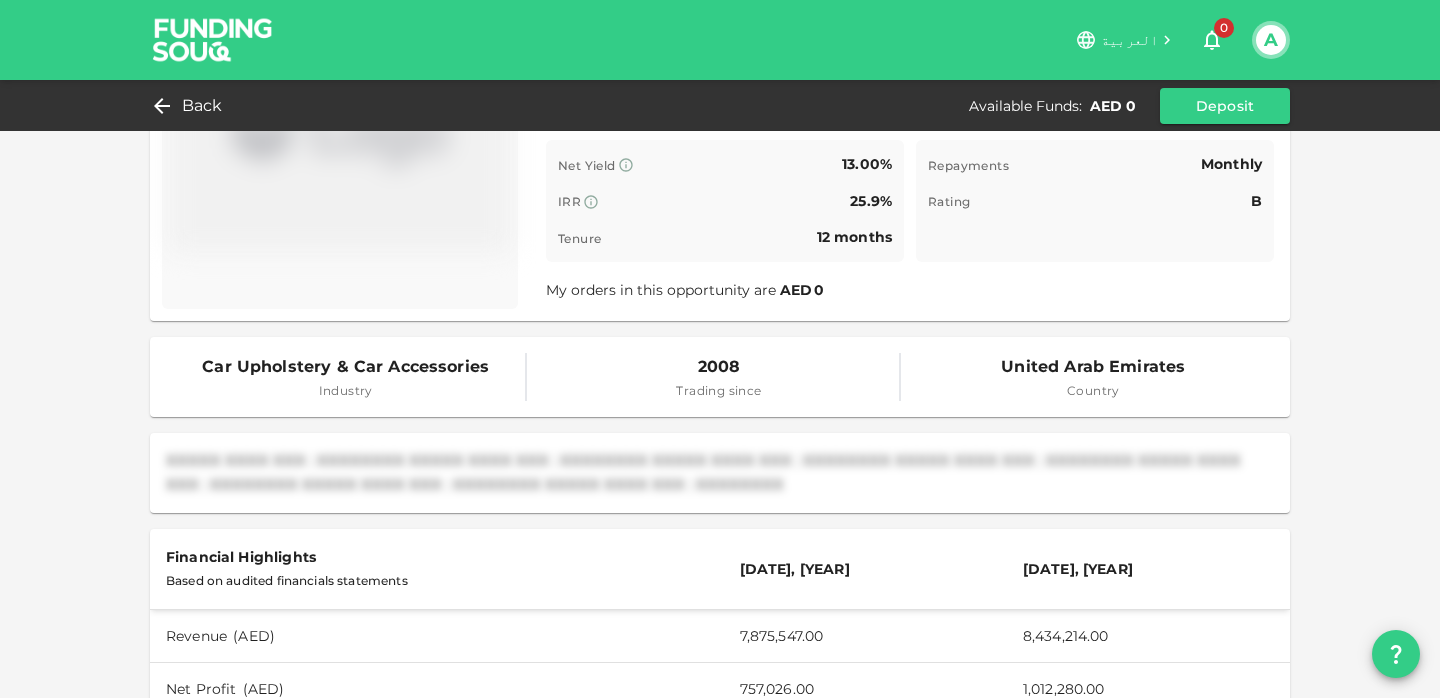 scroll, scrollTop: 0, scrollLeft: 0, axis: both 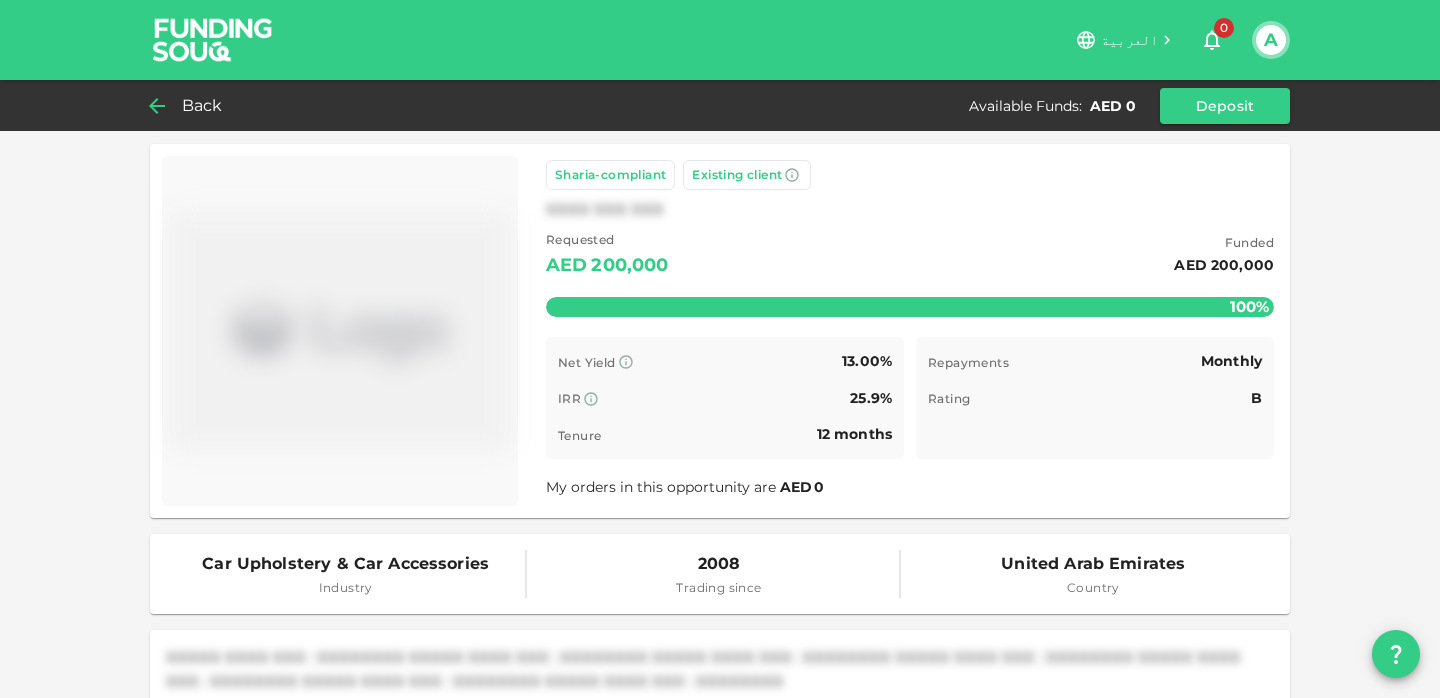 click on "Back" at bounding box center [190, 106] 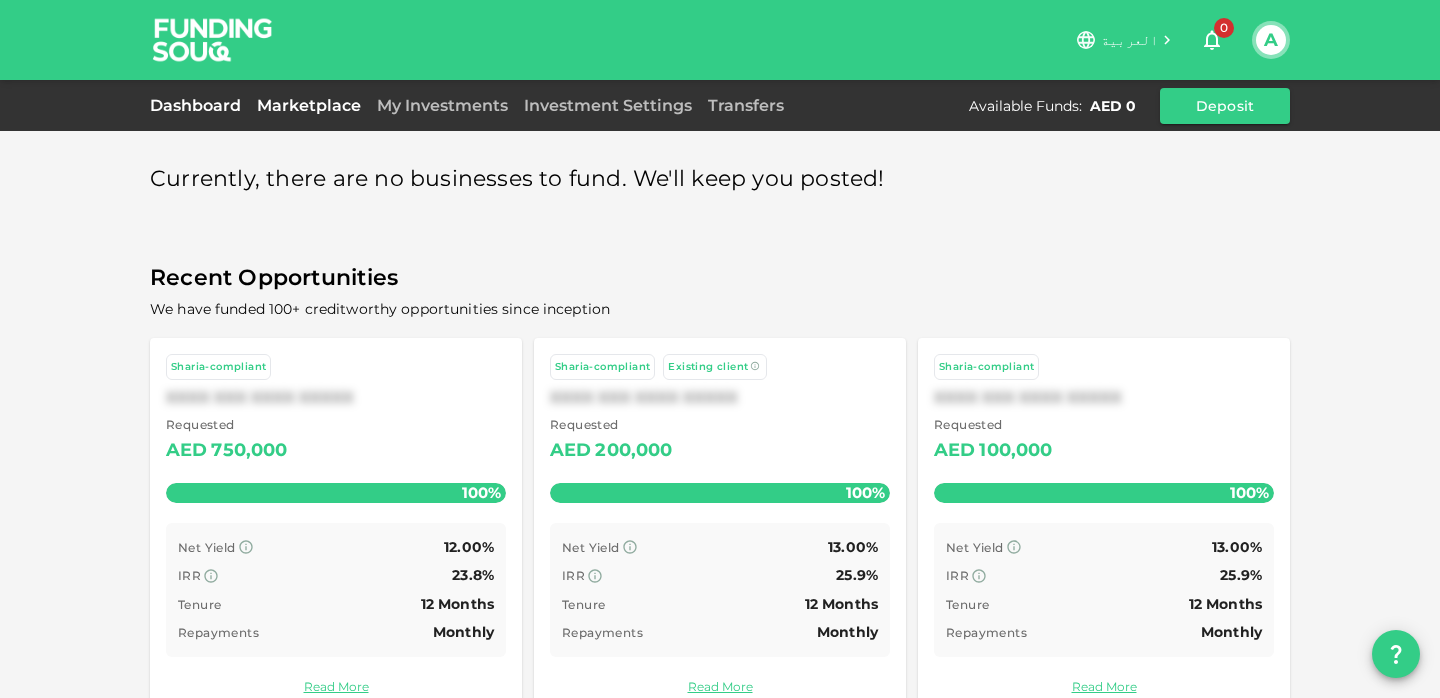 click on "Dashboard" at bounding box center [199, 105] 